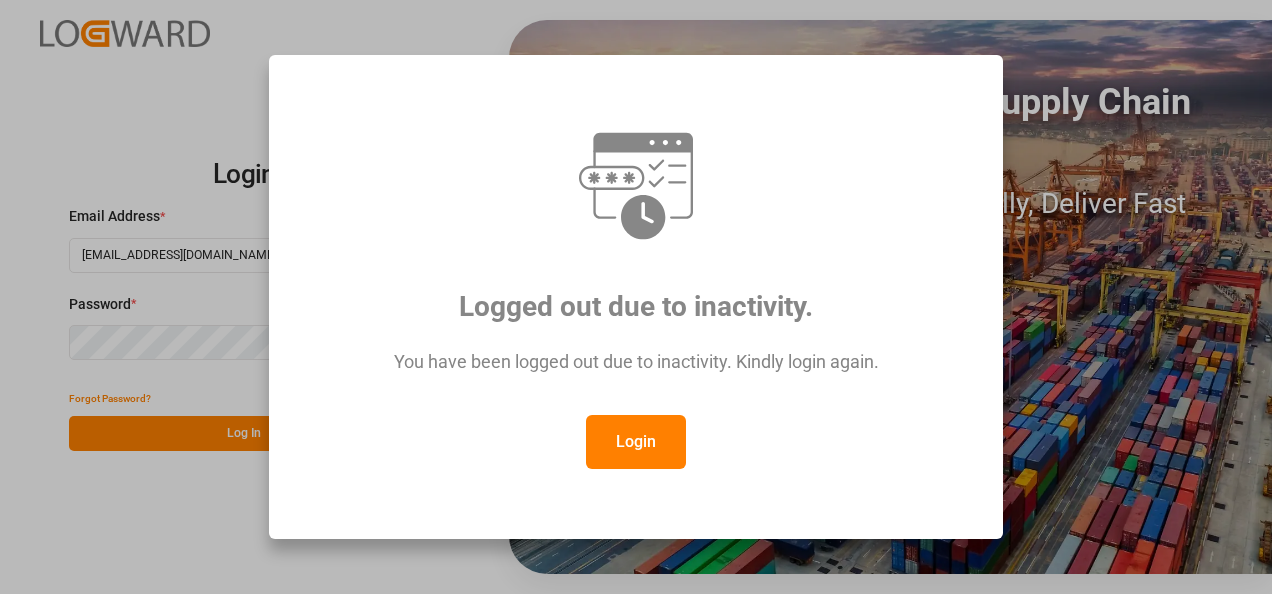 scroll, scrollTop: 0, scrollLeft: 0, axis: both 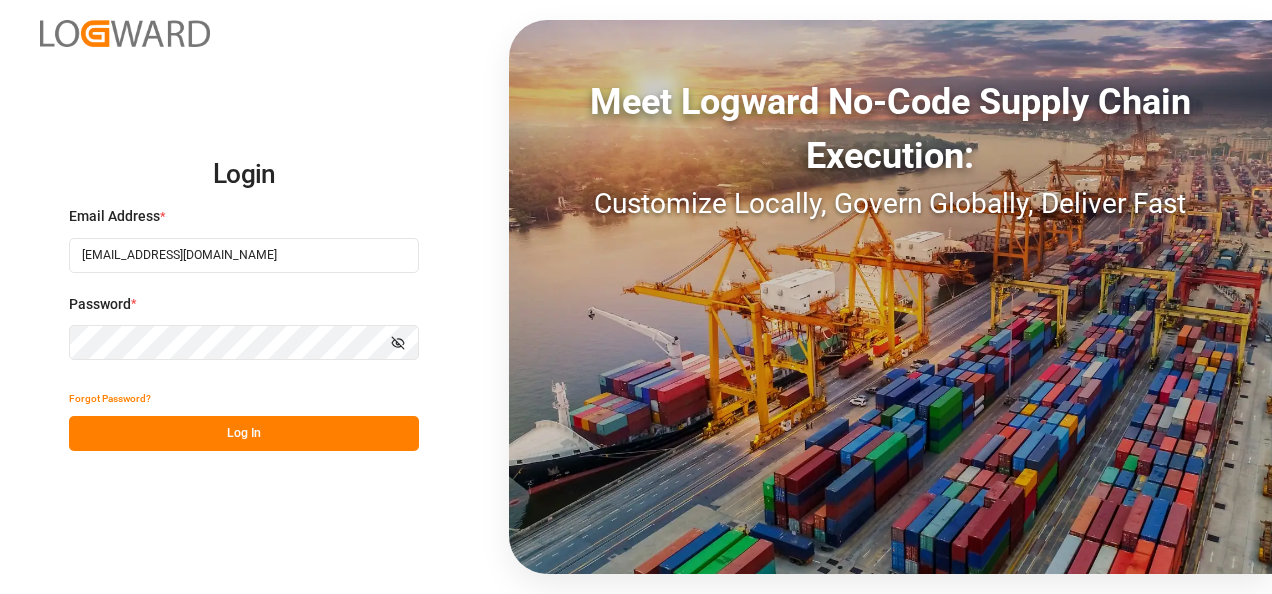 click on "Log In" at bounding box center (244, 433) 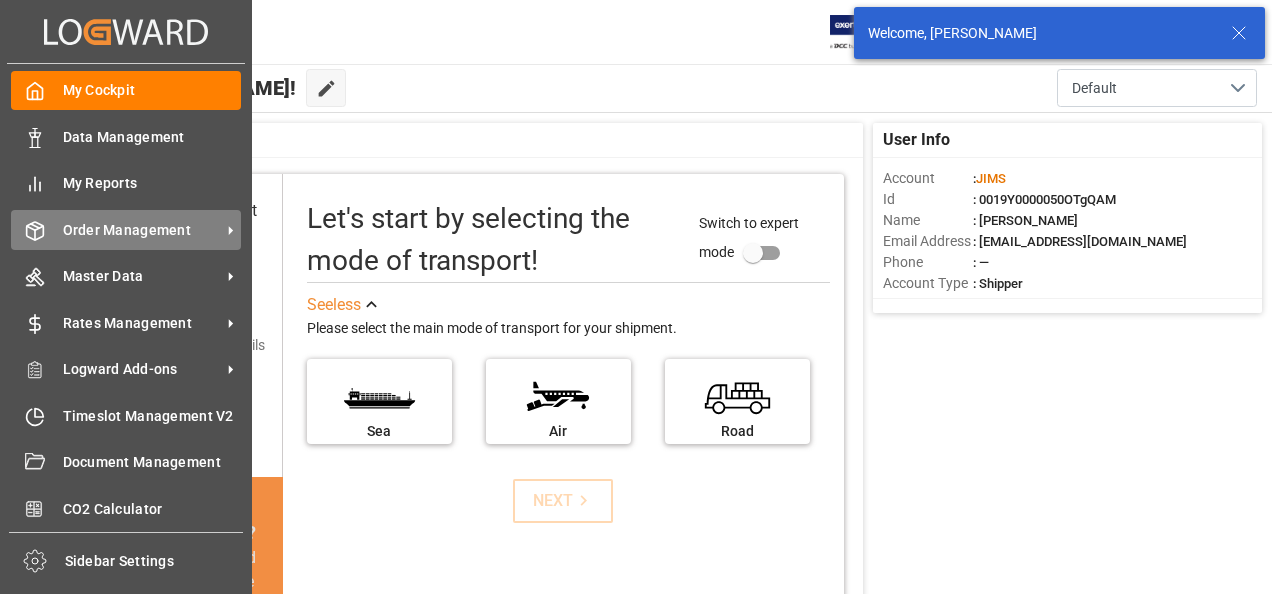 click on "Order Management" at bounding box center (142, 230) 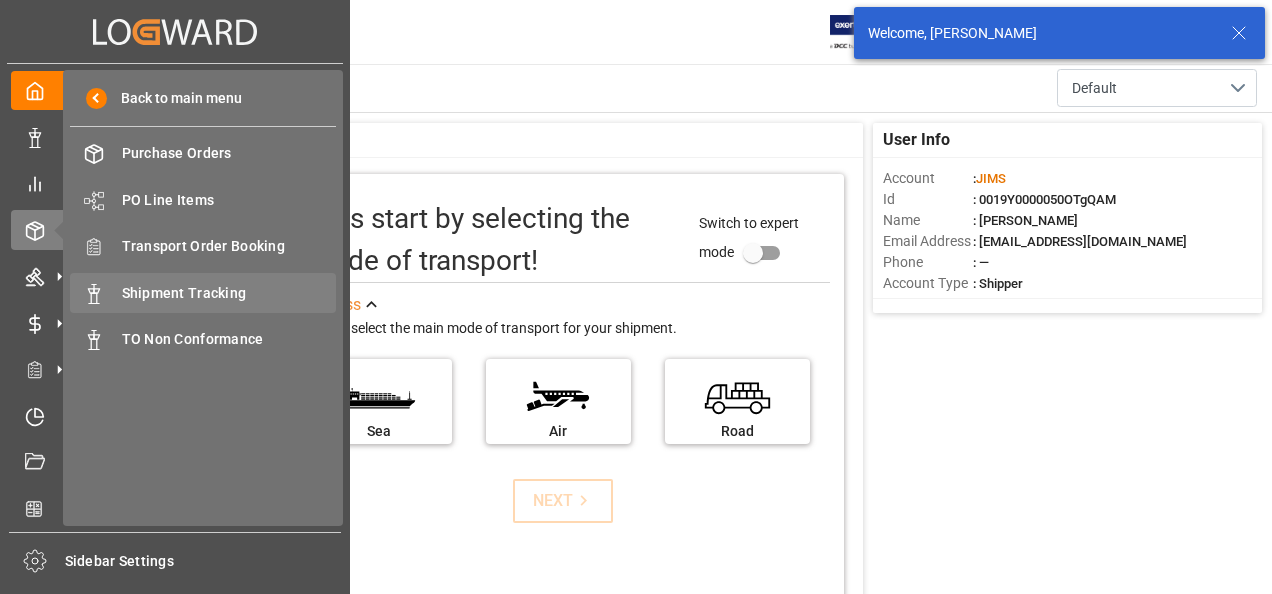 click on "Shipment Tracking" at bounding box center [229, 293] 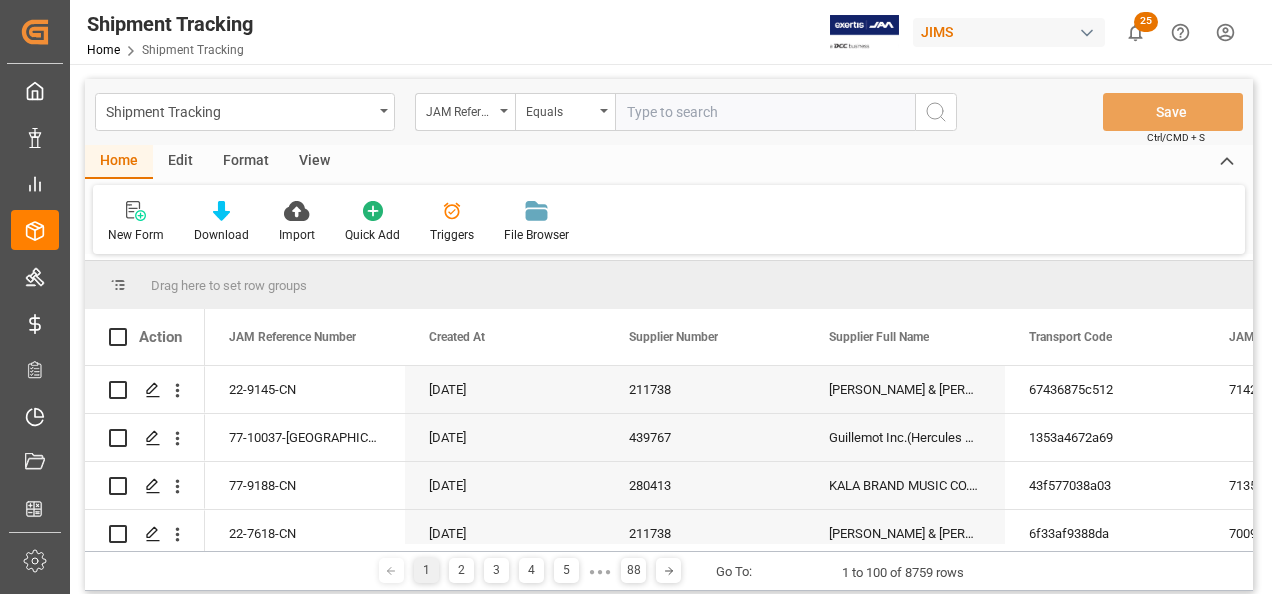 click at bounding box center [765, 112] 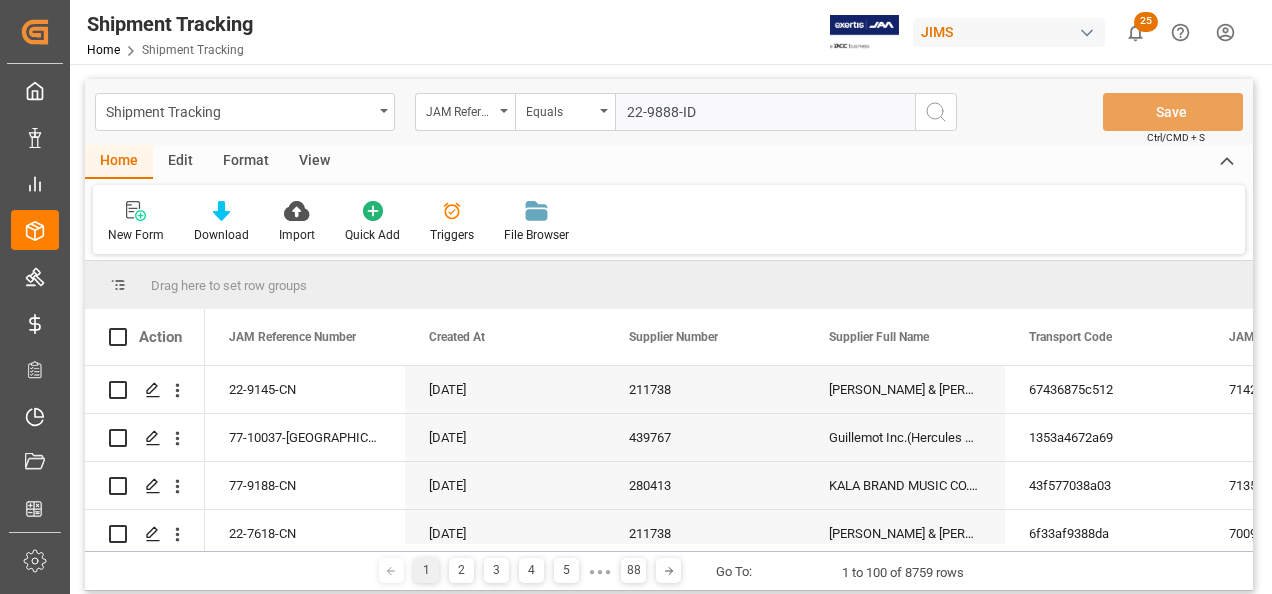 type on "22-9888-ID" 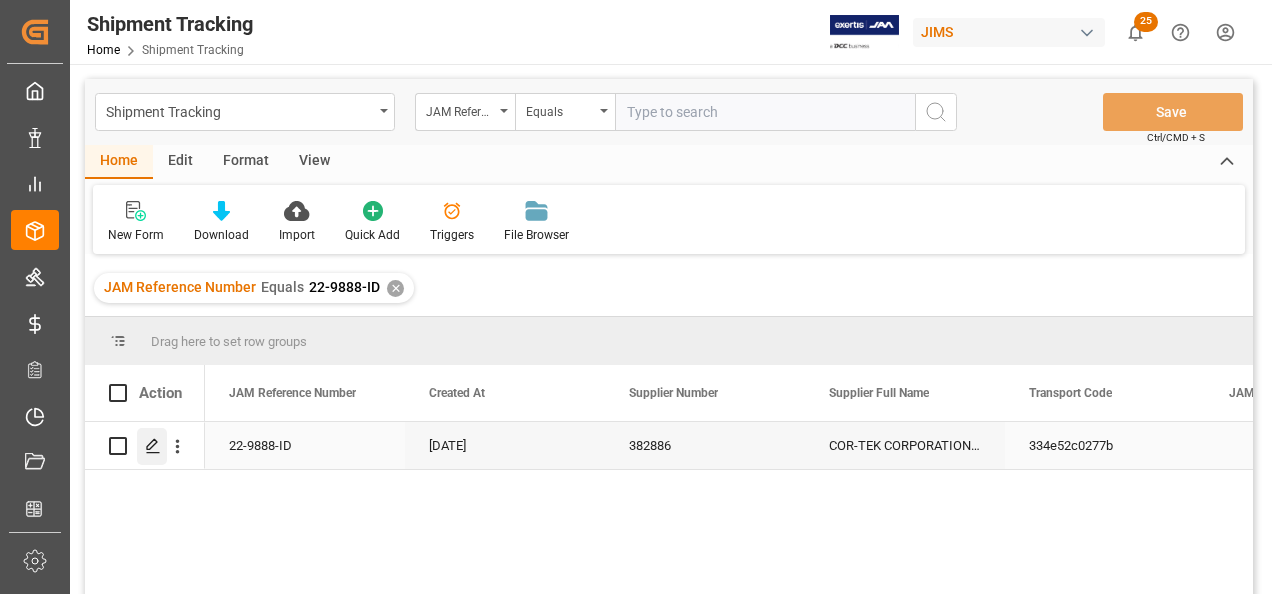 click 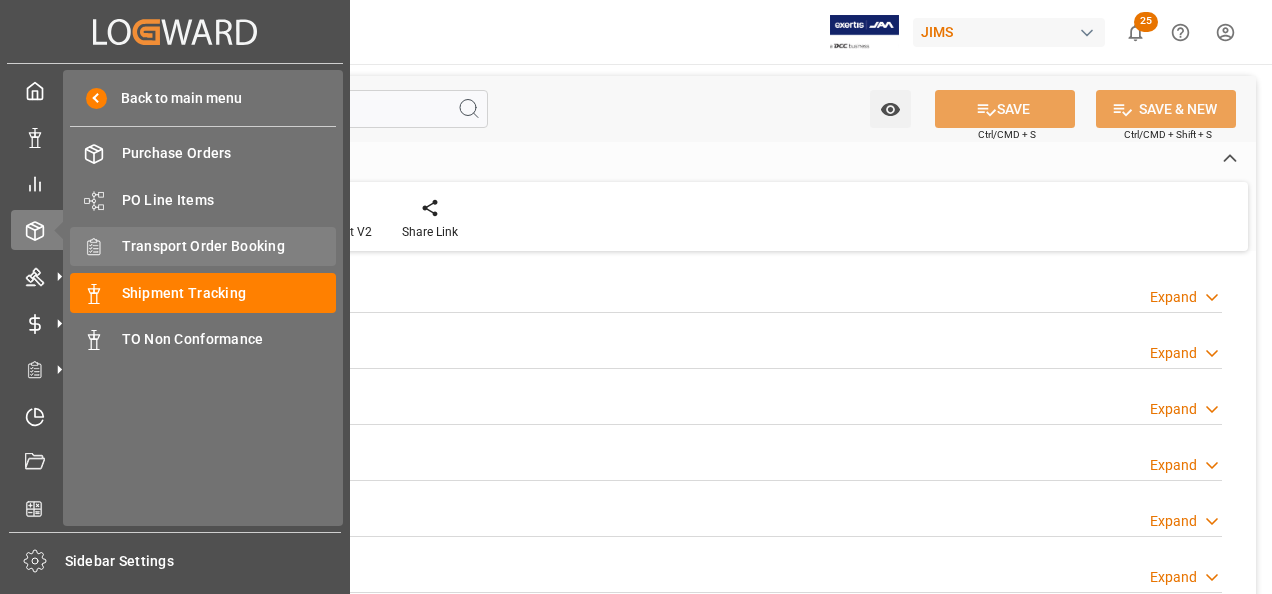 click on "Transport Order Booking" at bounding box center (229, 246) 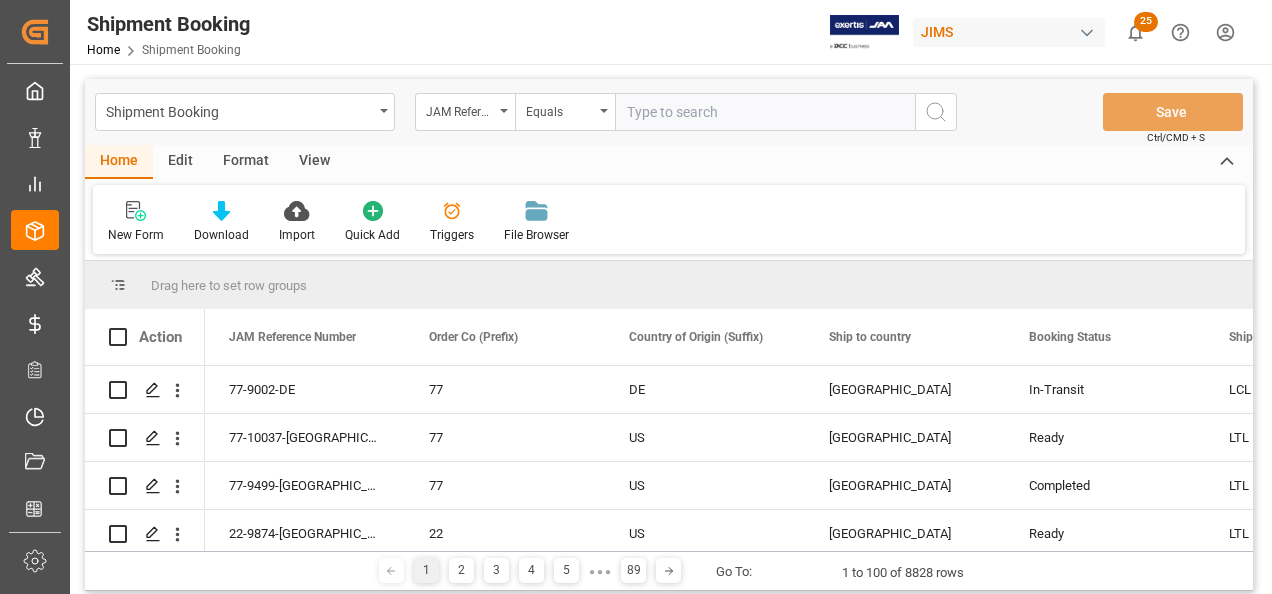 click at bounding box center (765, 112) 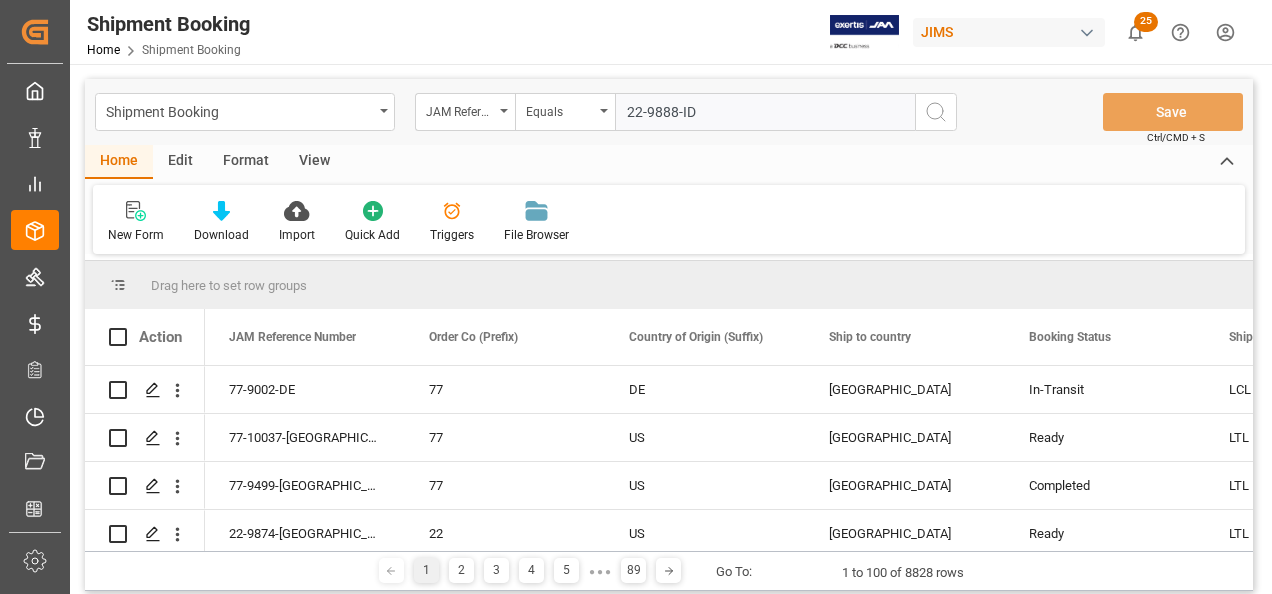 type on "22-9888-ID" 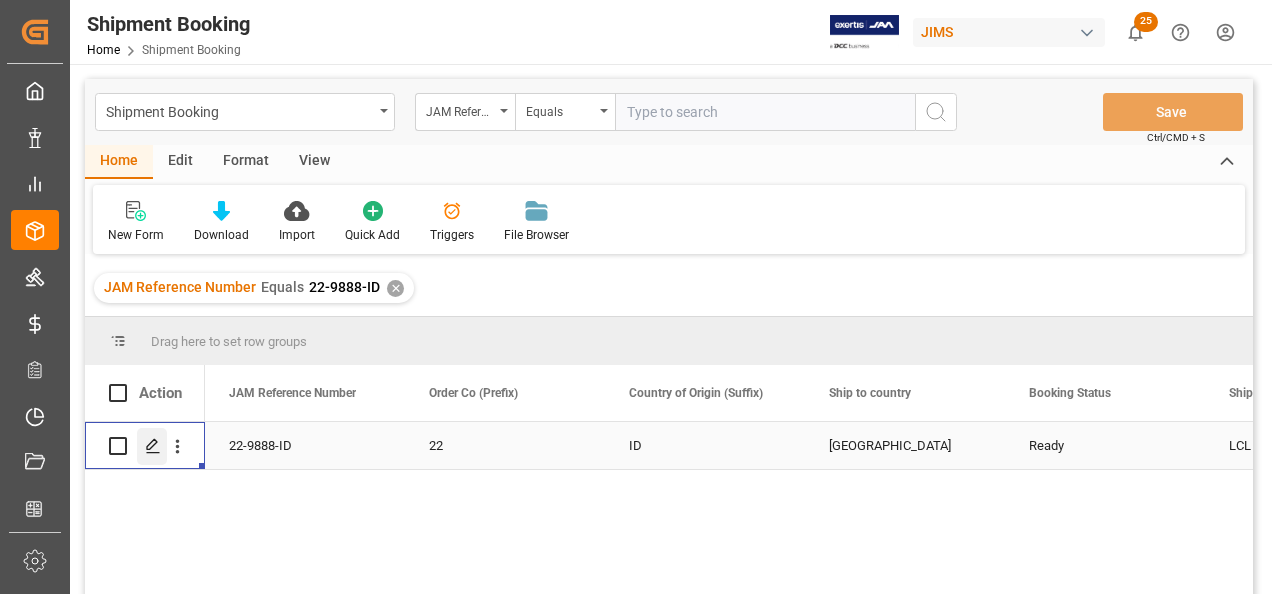 click at bounding box center [152, 446] 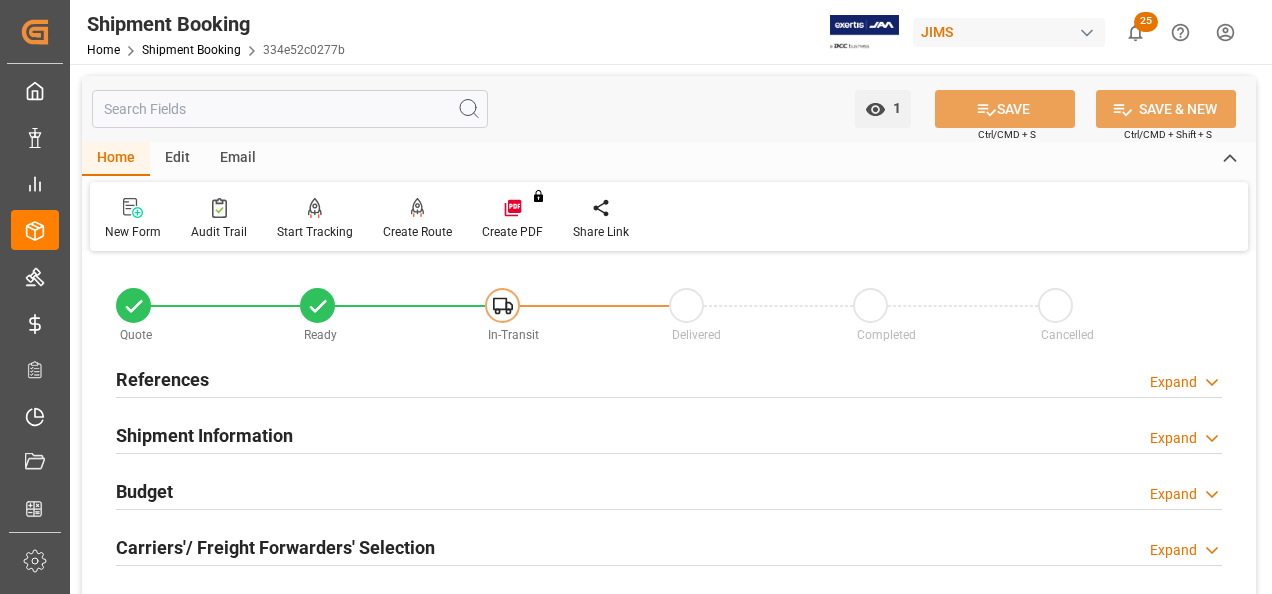click on "References" at bounding box center (162, 379) 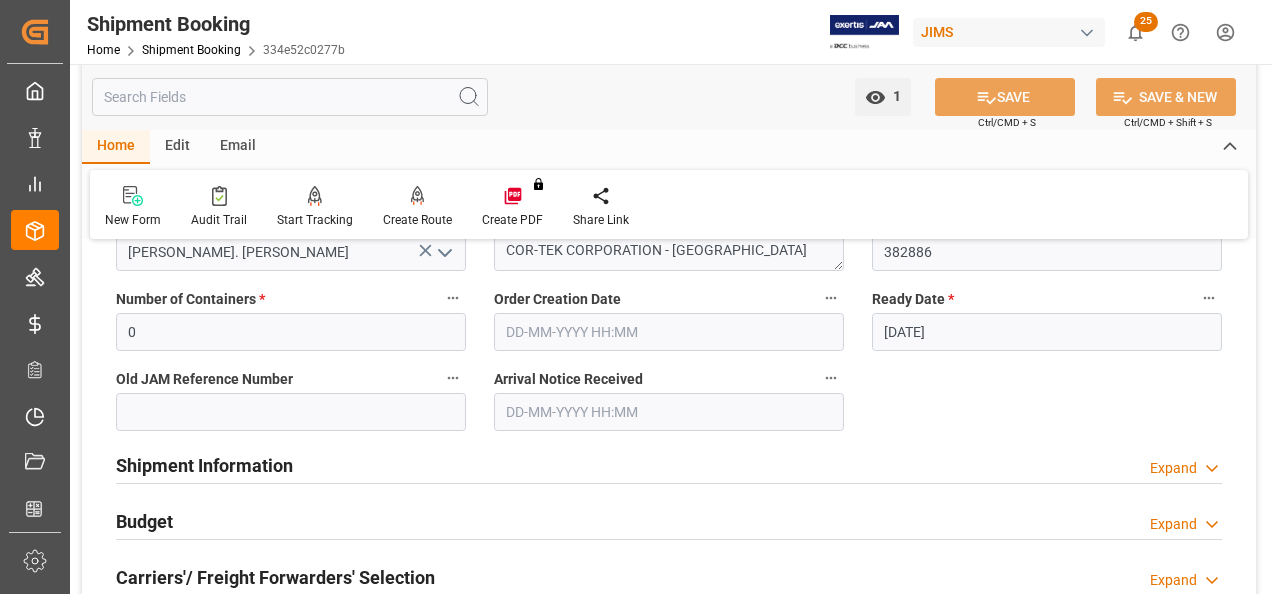 scroll, scrollTop: 400, scrollLeft: 0, axis: vertical 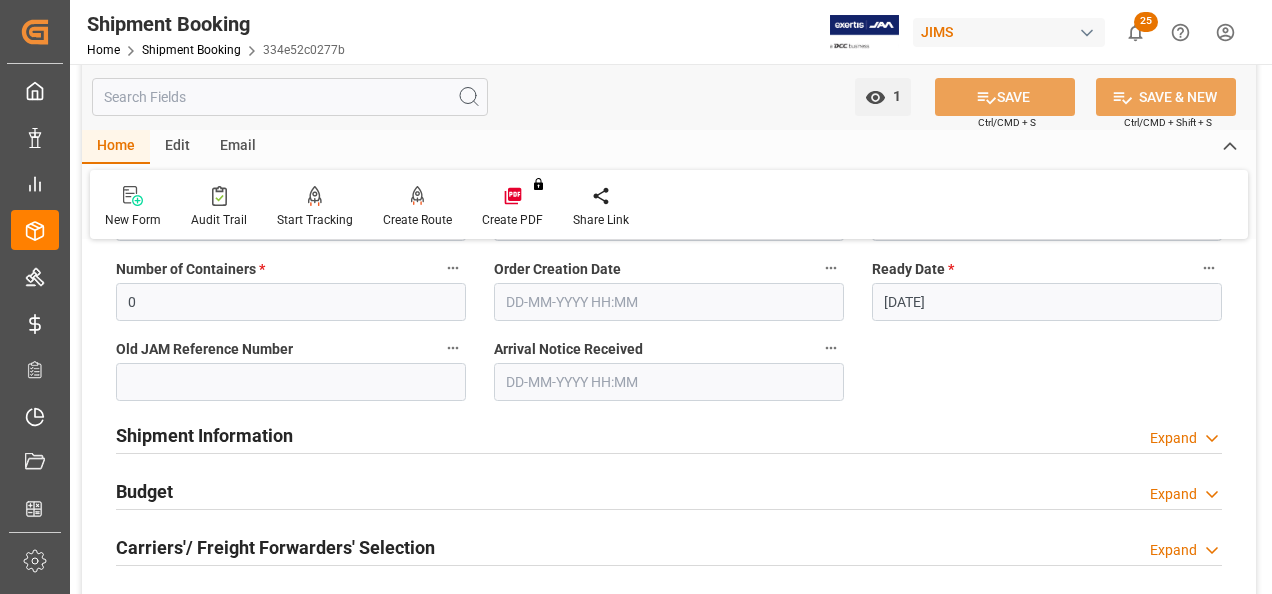 click on "Shipment Information" at bounding box center [204, 435] 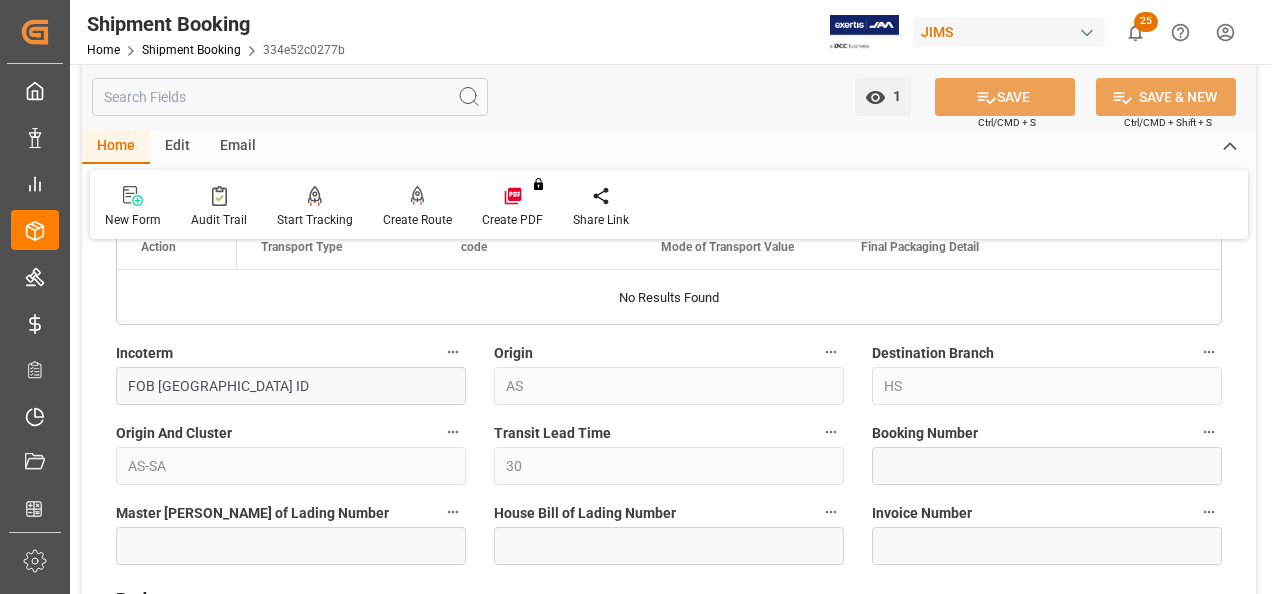 scroll, scrollTop: 1200, scrollLeft: 0, axis: vertical 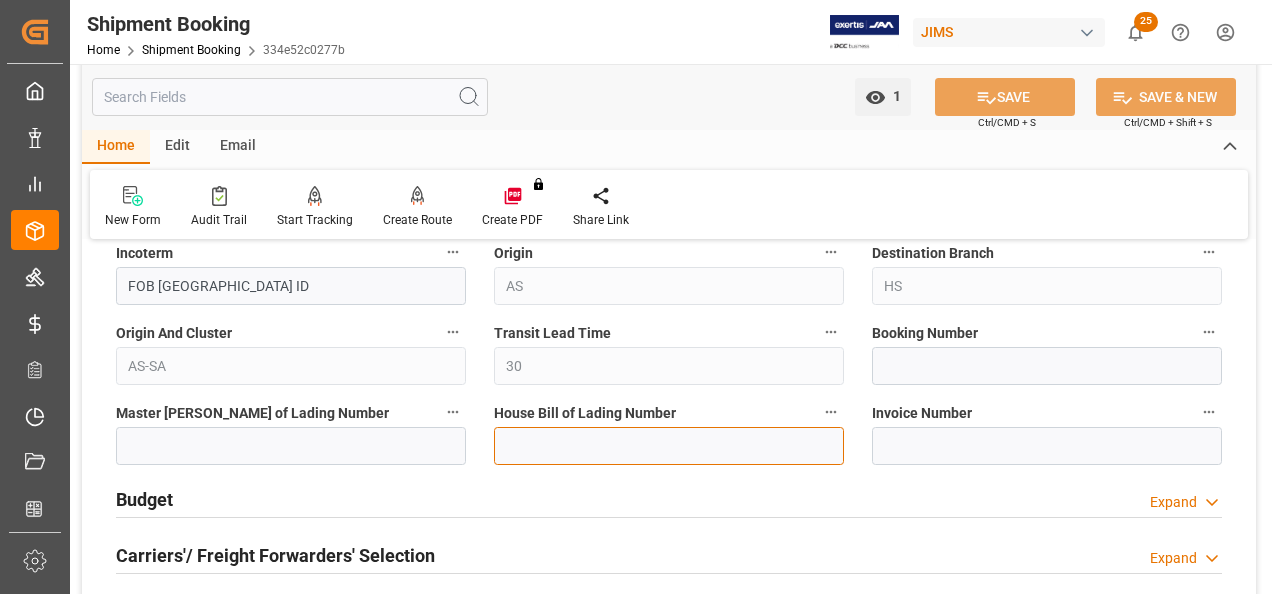 click at bounding box center [669, 446] 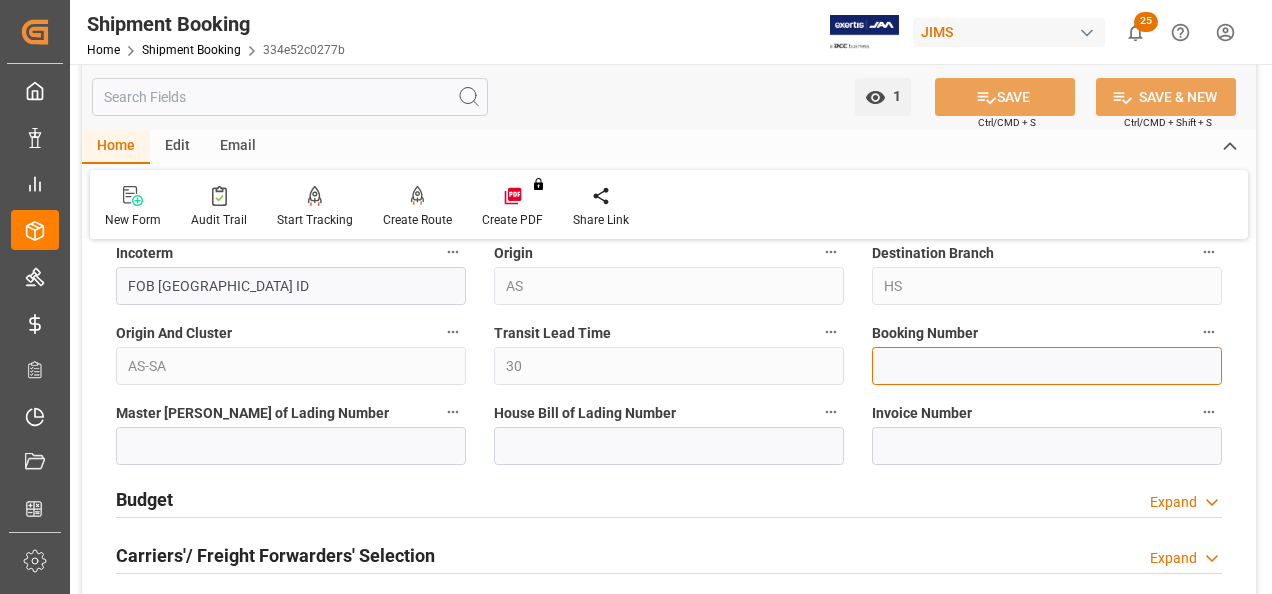 click at bounding box center (1047, 366) 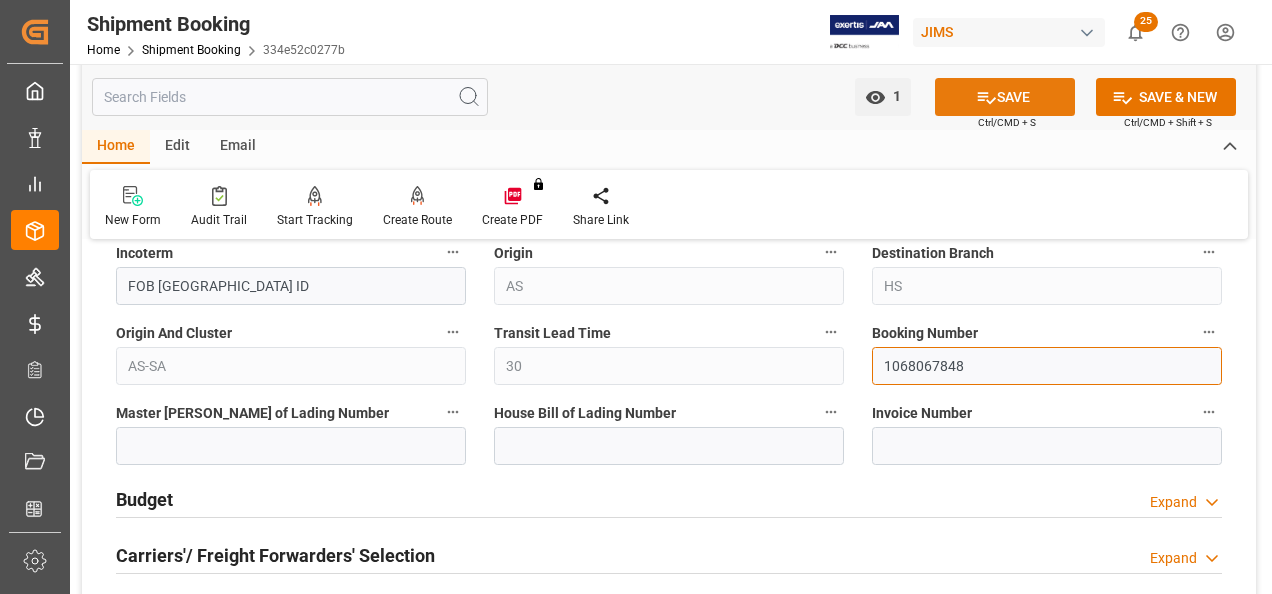 type on "1068067848" 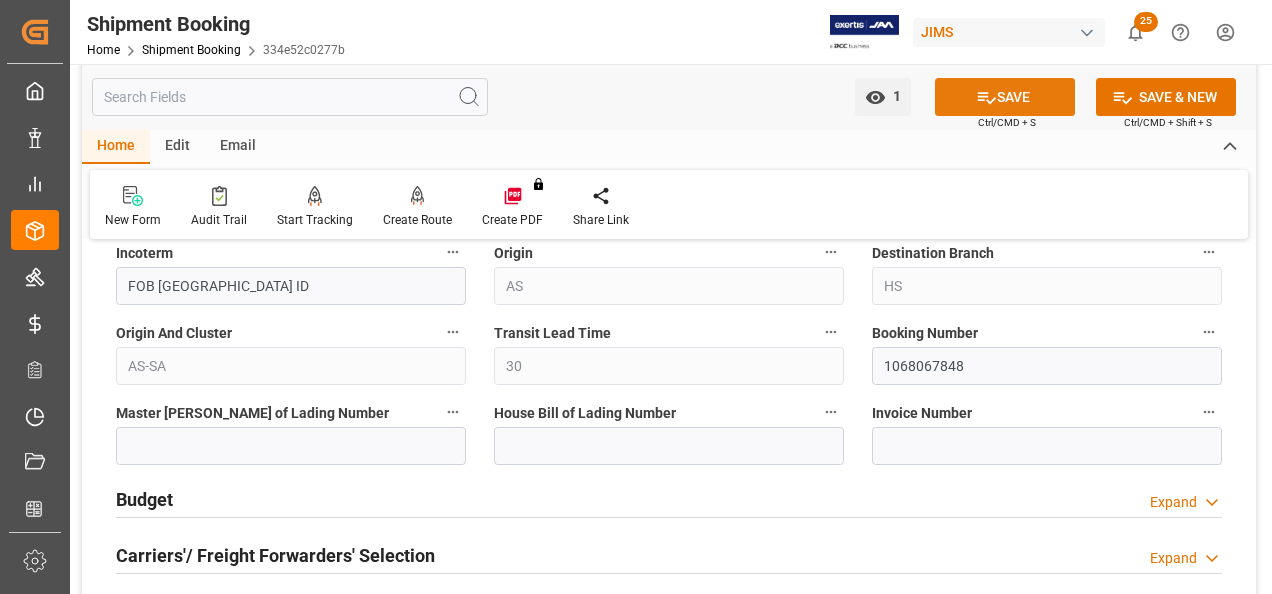 click on "SAVE" at bounding box center [1005, 97] 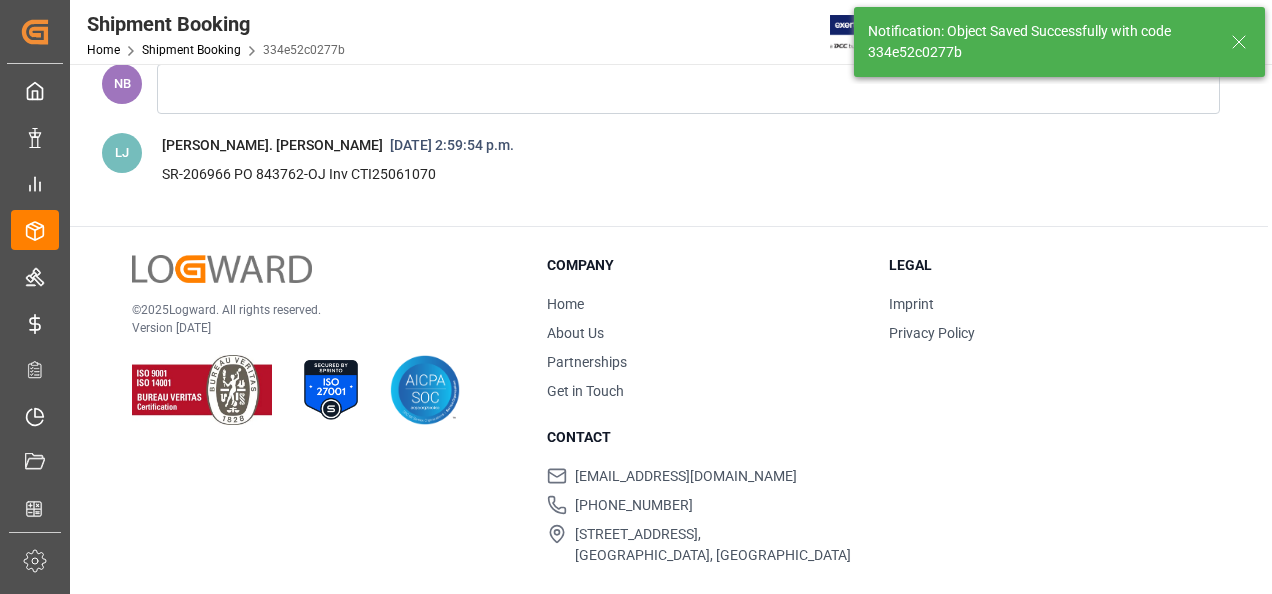 scroll, scrollTop: 0, scrollLeft: 0, axis: both 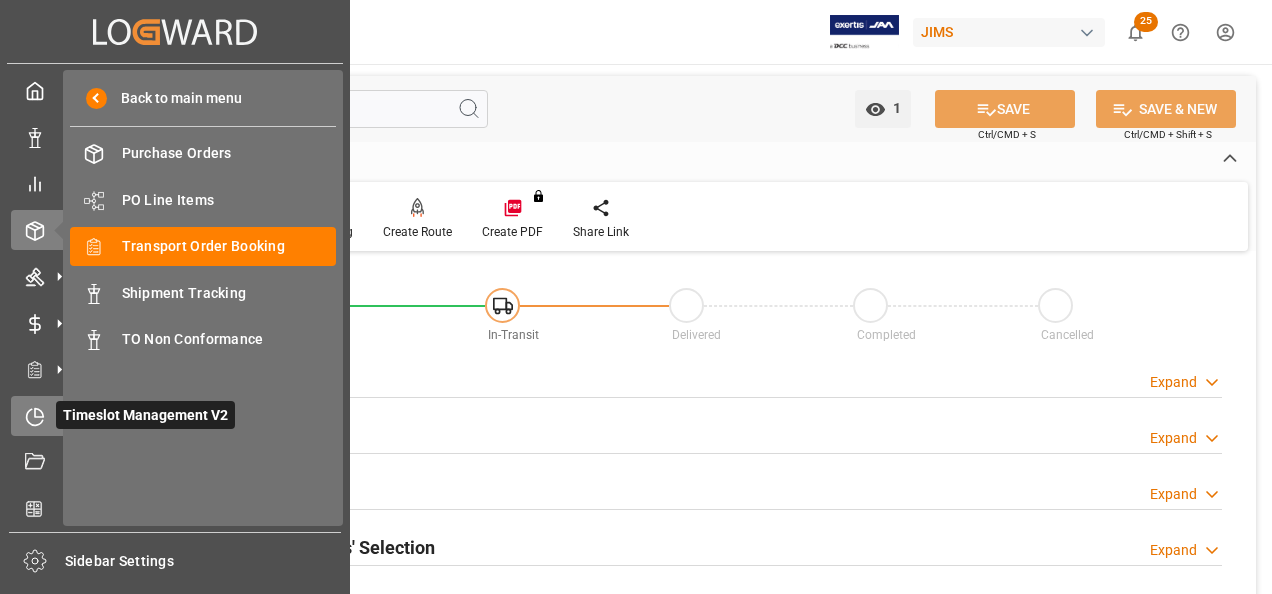 click on "Timeslot Management V2 Timeslot Management V2" at bounding box center [175, 415] 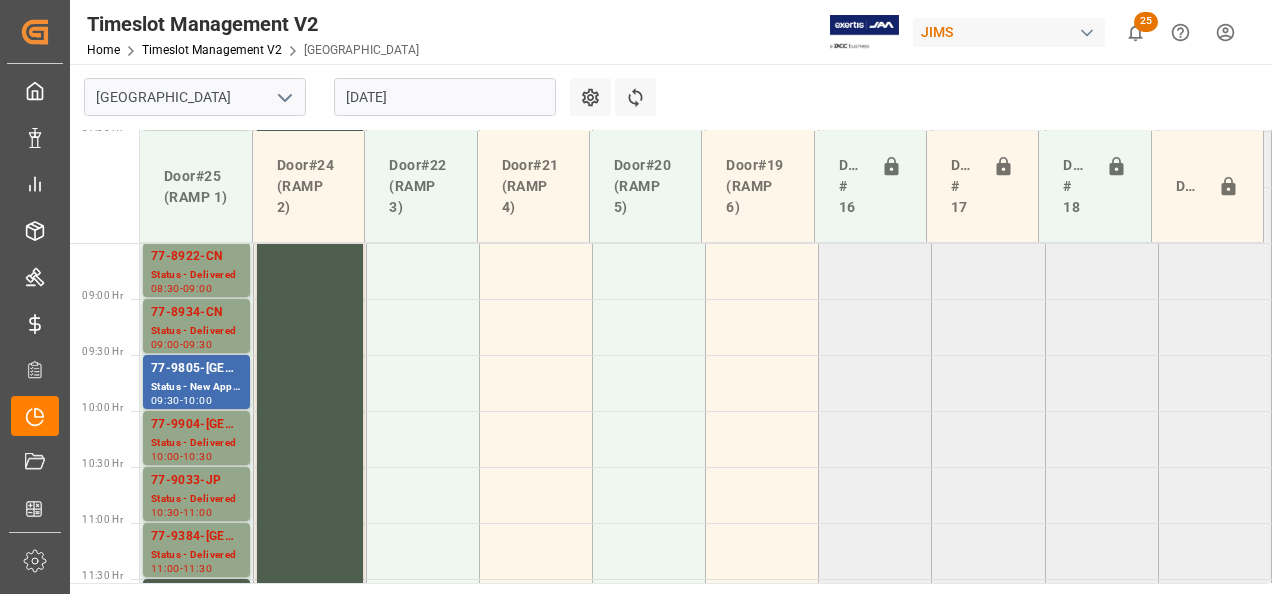scroll, scrollTop: 920, scrollLeft: 0, axis: vertical 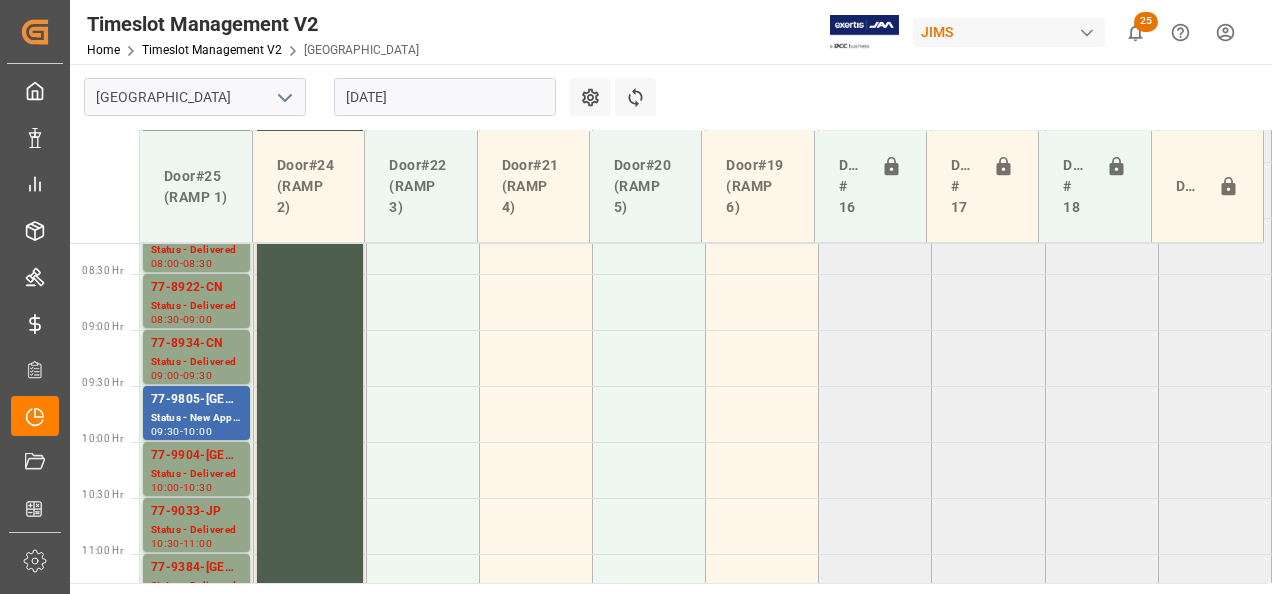 click 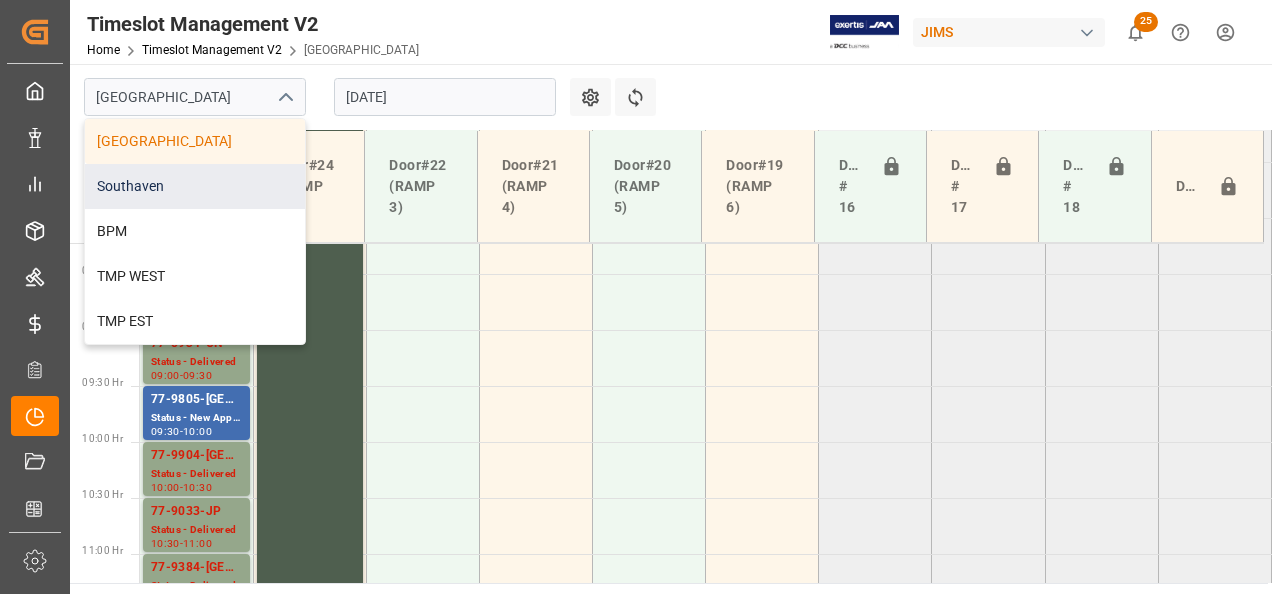 click on "Southaven" at bounding box center [195, 186] 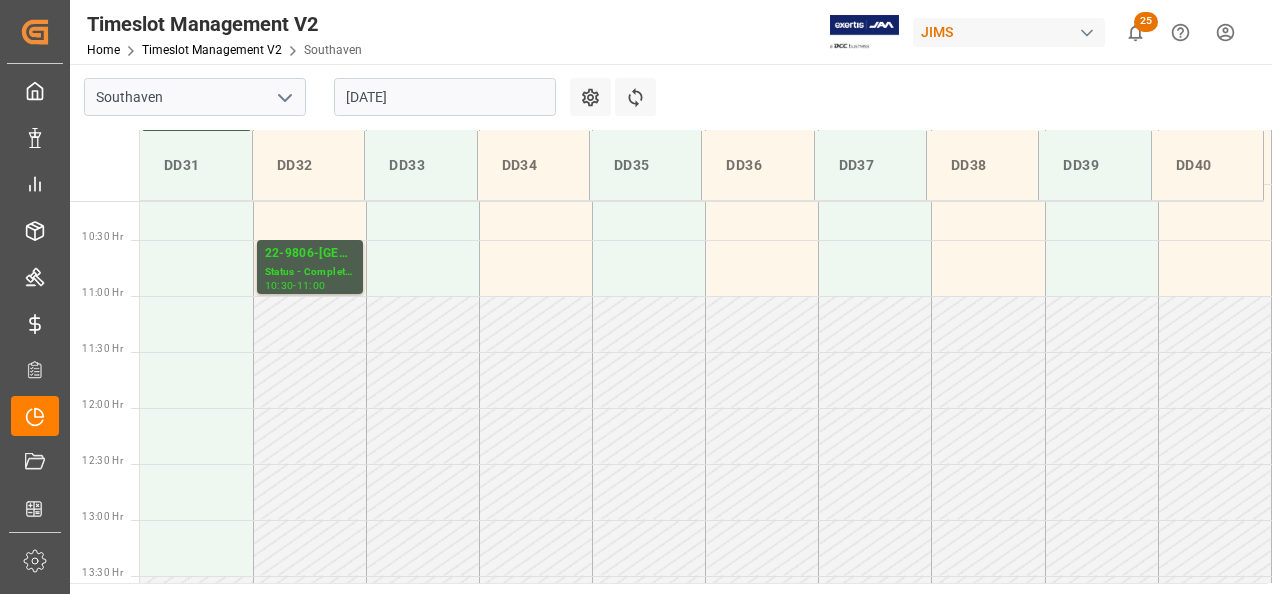 scroll, scrollTop: 1105, scrollLeft: 0, axis: vertical 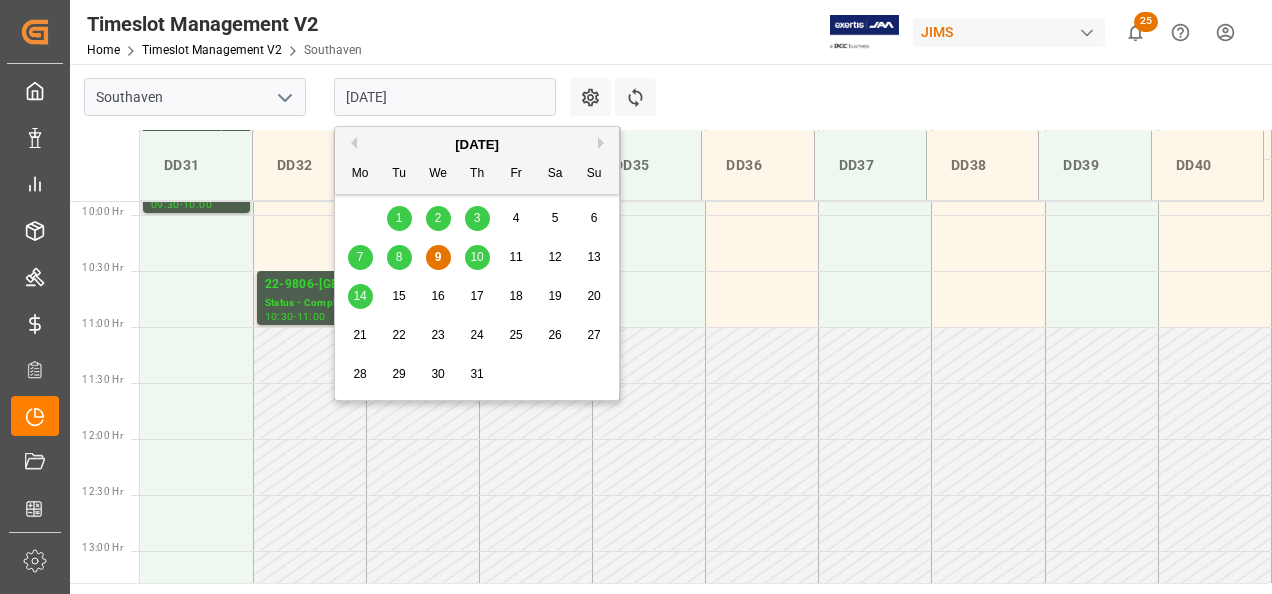 click on "[DATE]" at bounding box center (445, 97) 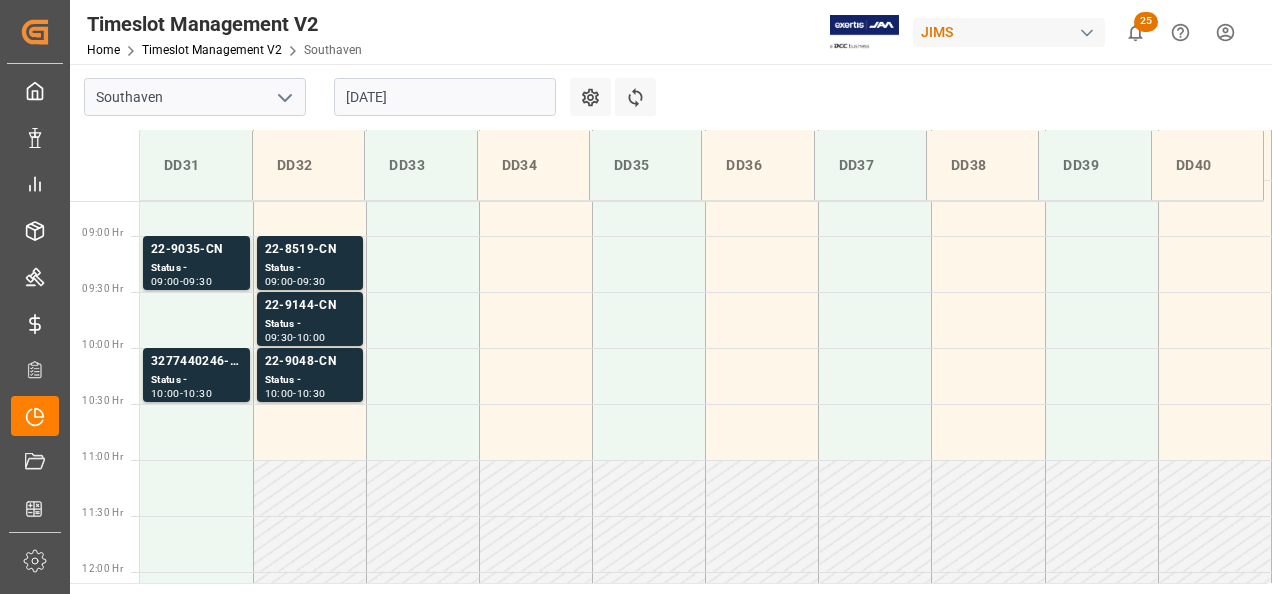 scroll, scrollTop: 900, scrollLeft: 0, axis: vertical 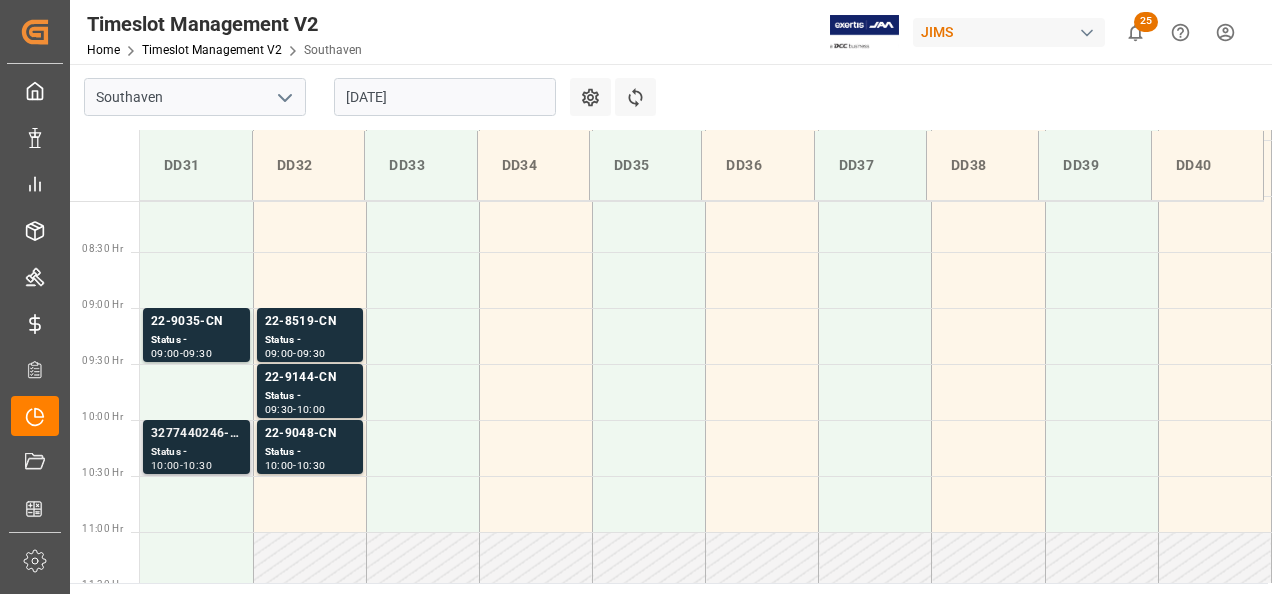 click on "3277440246-R0" at bounding box center (196, 434) 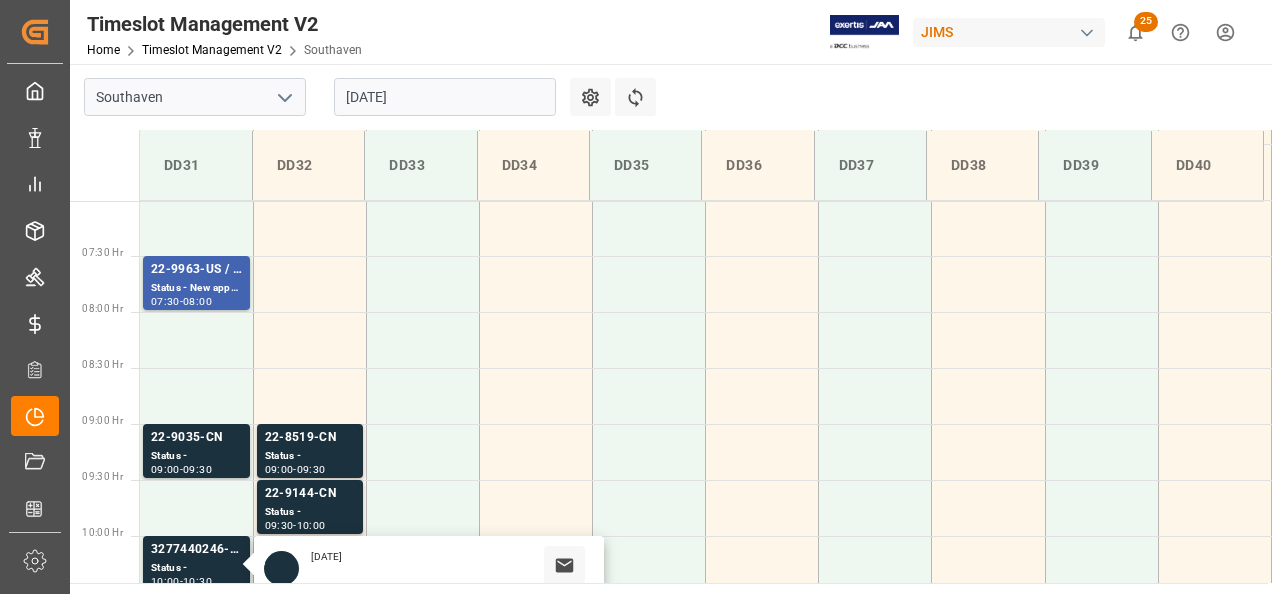 scroll, scrollTop: 800, scrollLeft: 0, axis: vertical 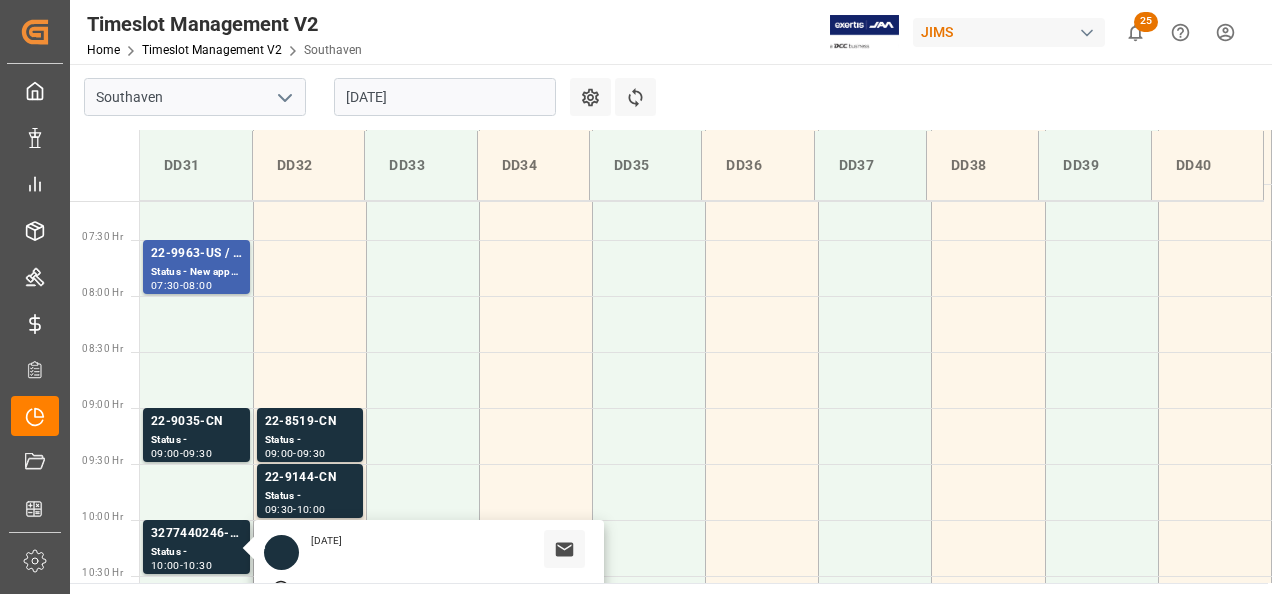 click 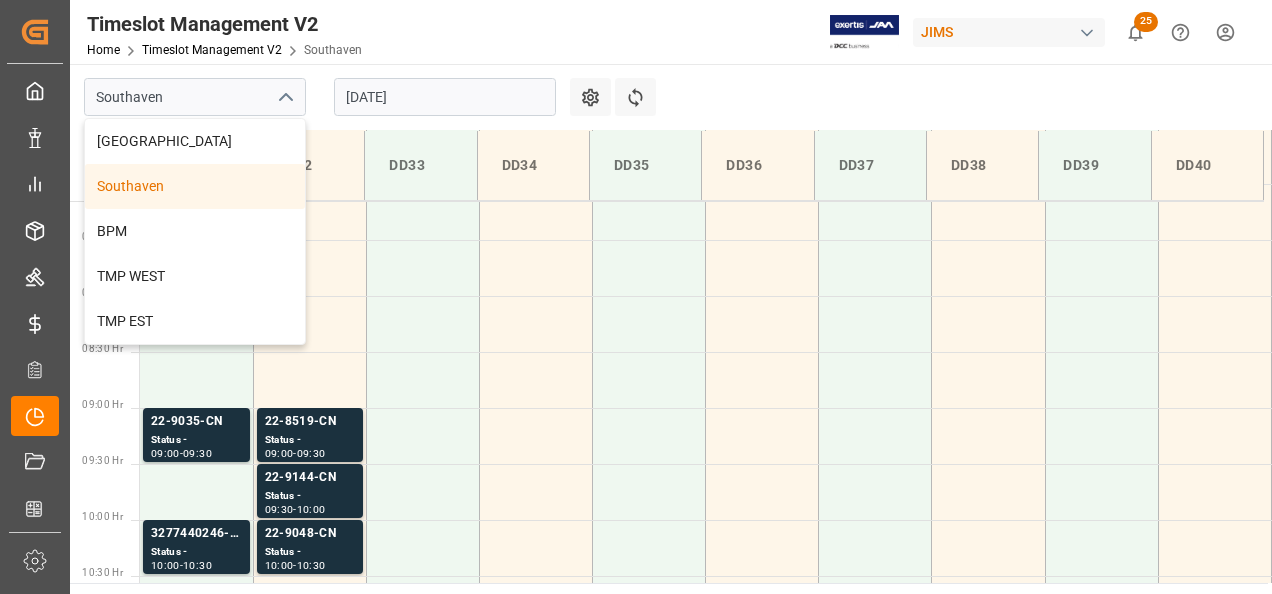 scroll, scrollTop: 900, scrollLeft: 0, axis: vertical 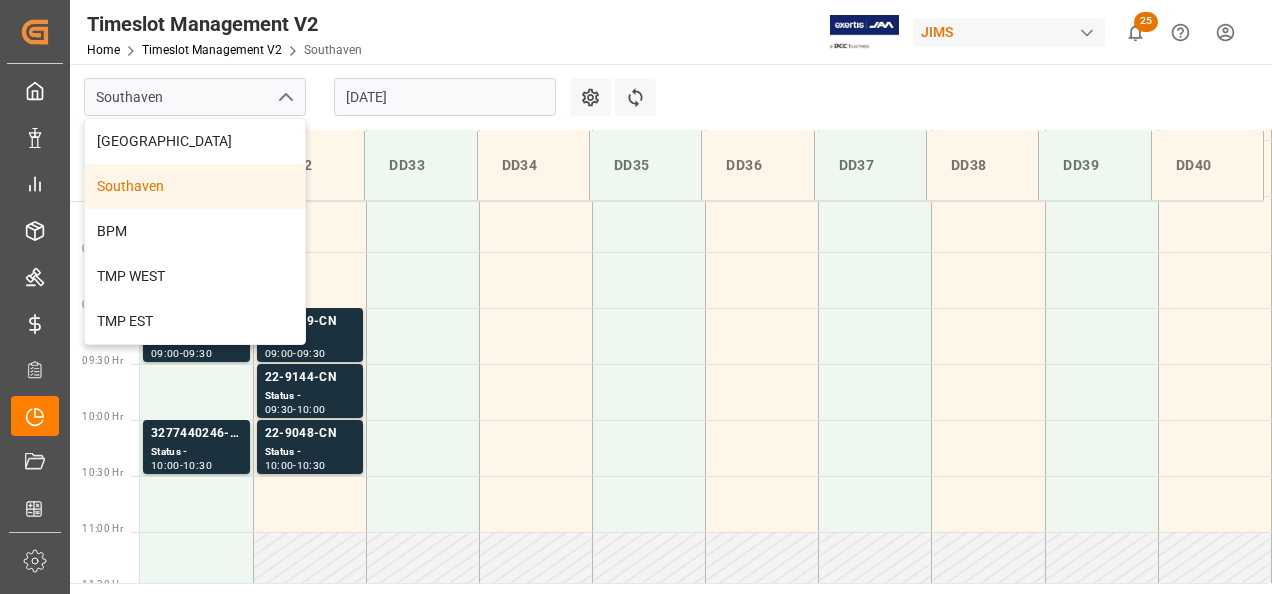 click on "[DATE]" at bounding box center (445, 97) 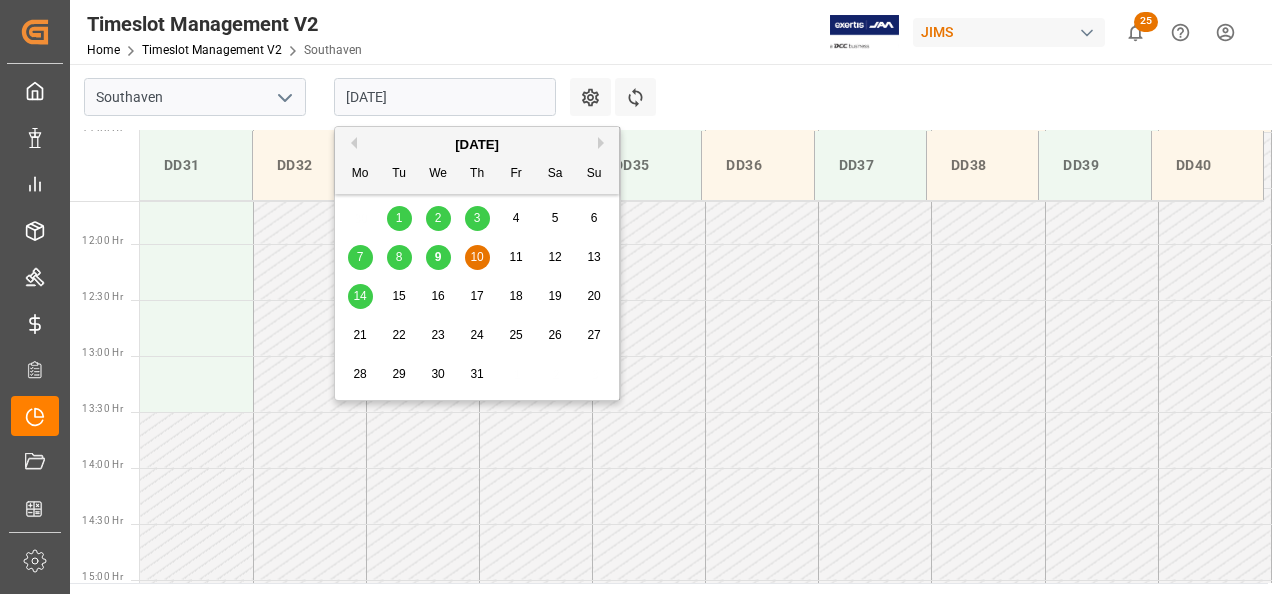 scroll, scrollTop: 1400, scrollLeft: 0, axis: vertical 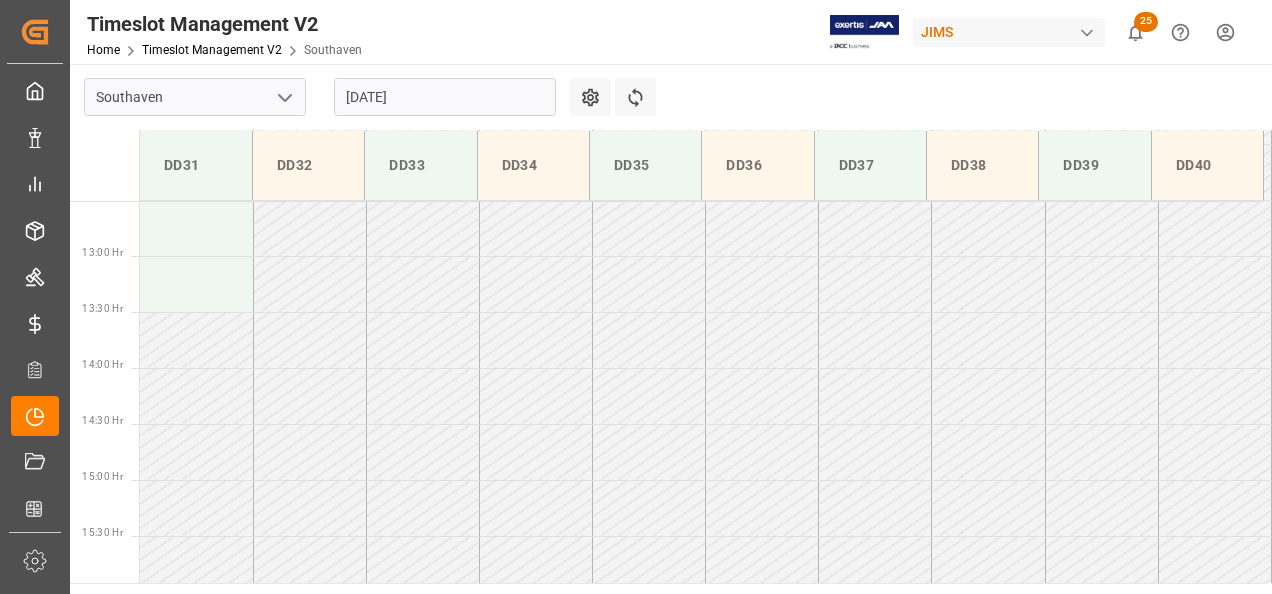 click at bounding box center [309, 452] 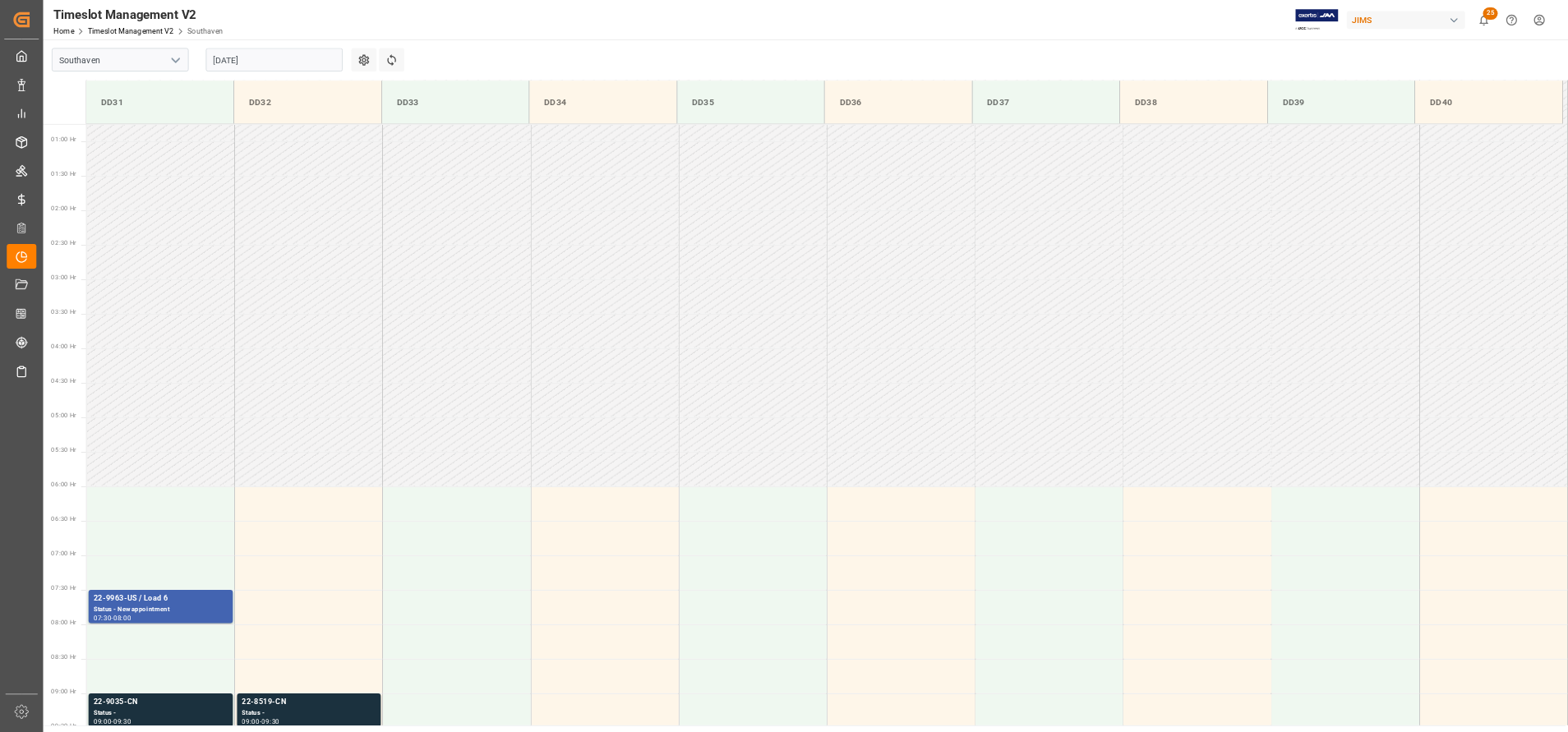 scroll, scrollTop: 0, scrollLeft: 0, axis: both 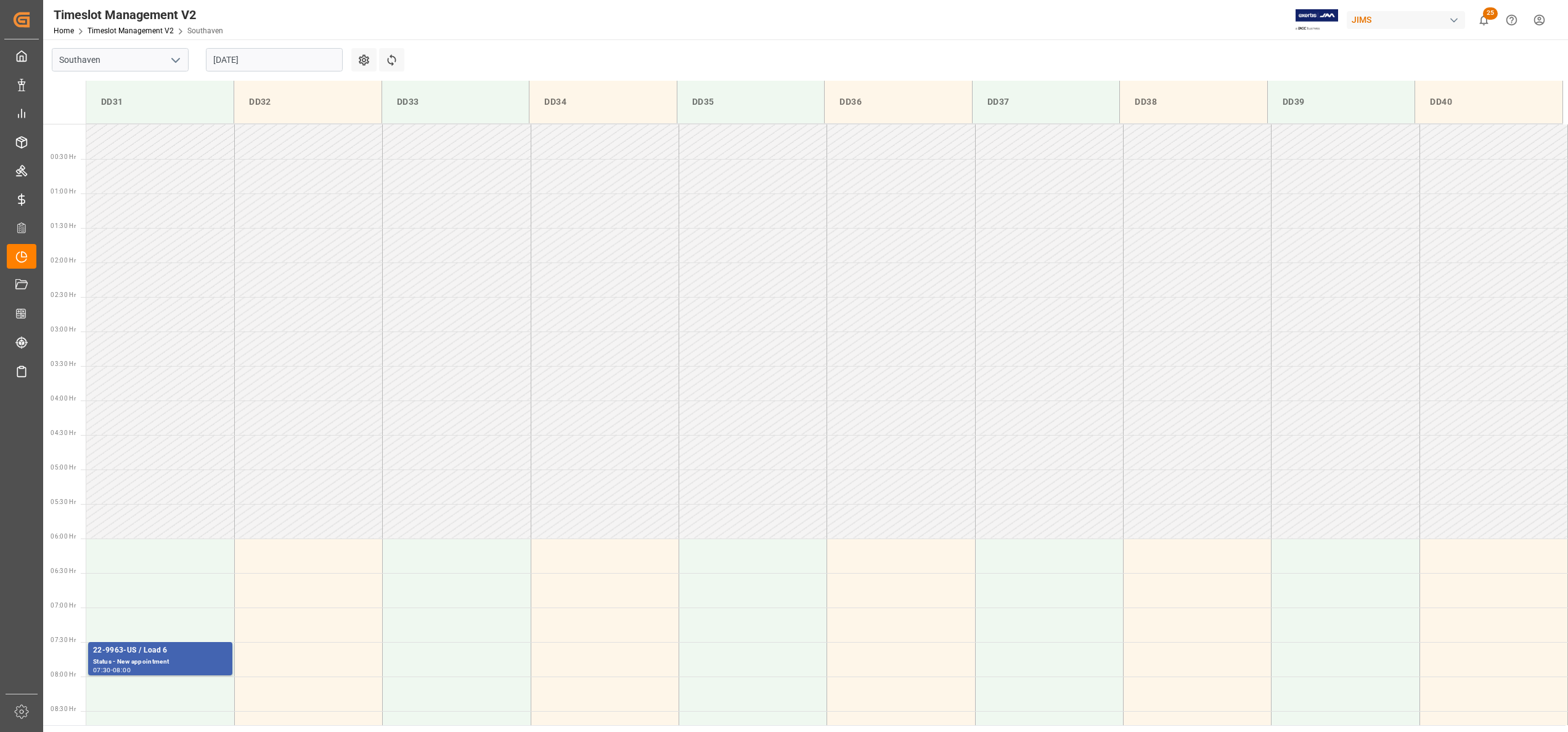 click at bounding box center (160, 245) 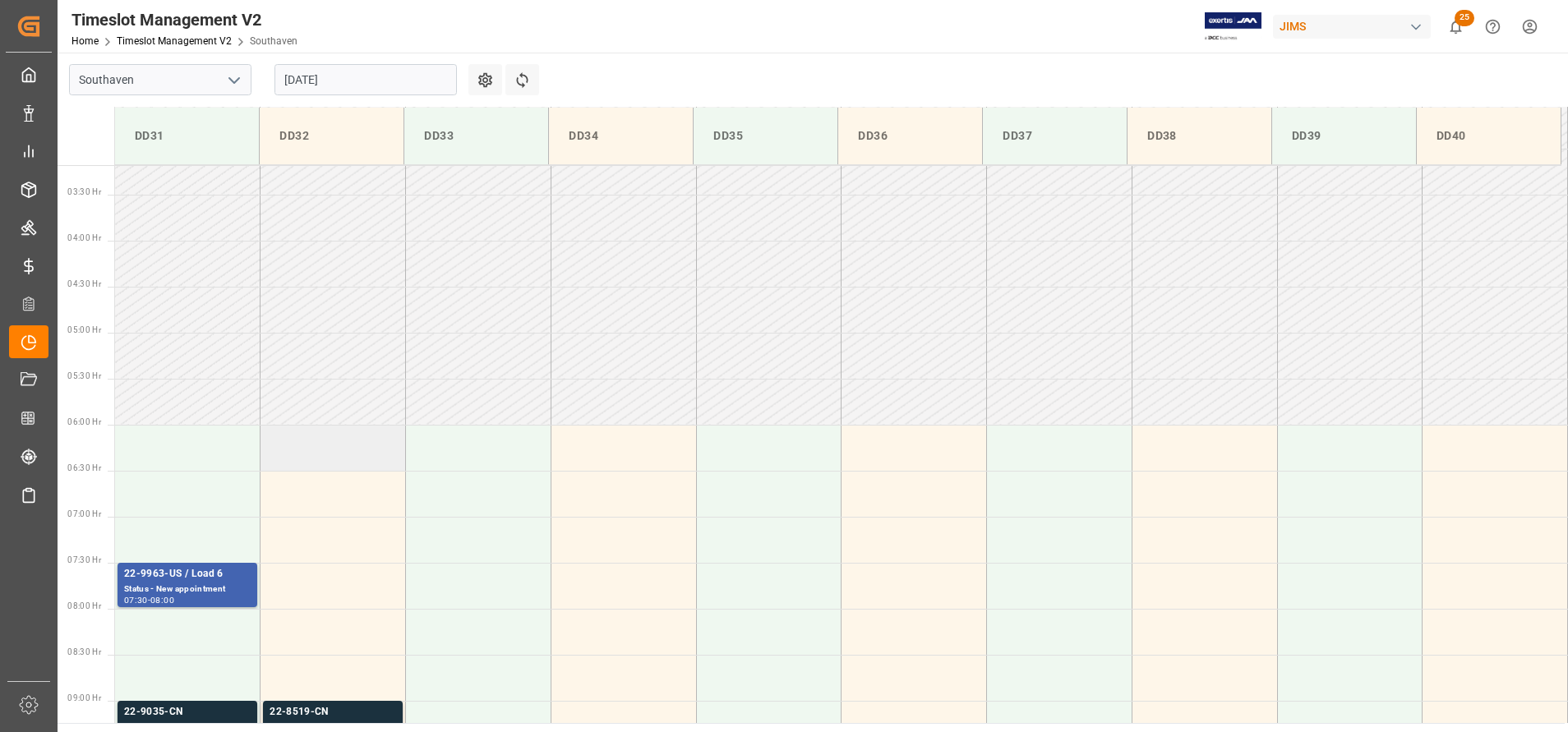 scroll, scrollTop: 246, scrollLeft: 0, axis: vertical 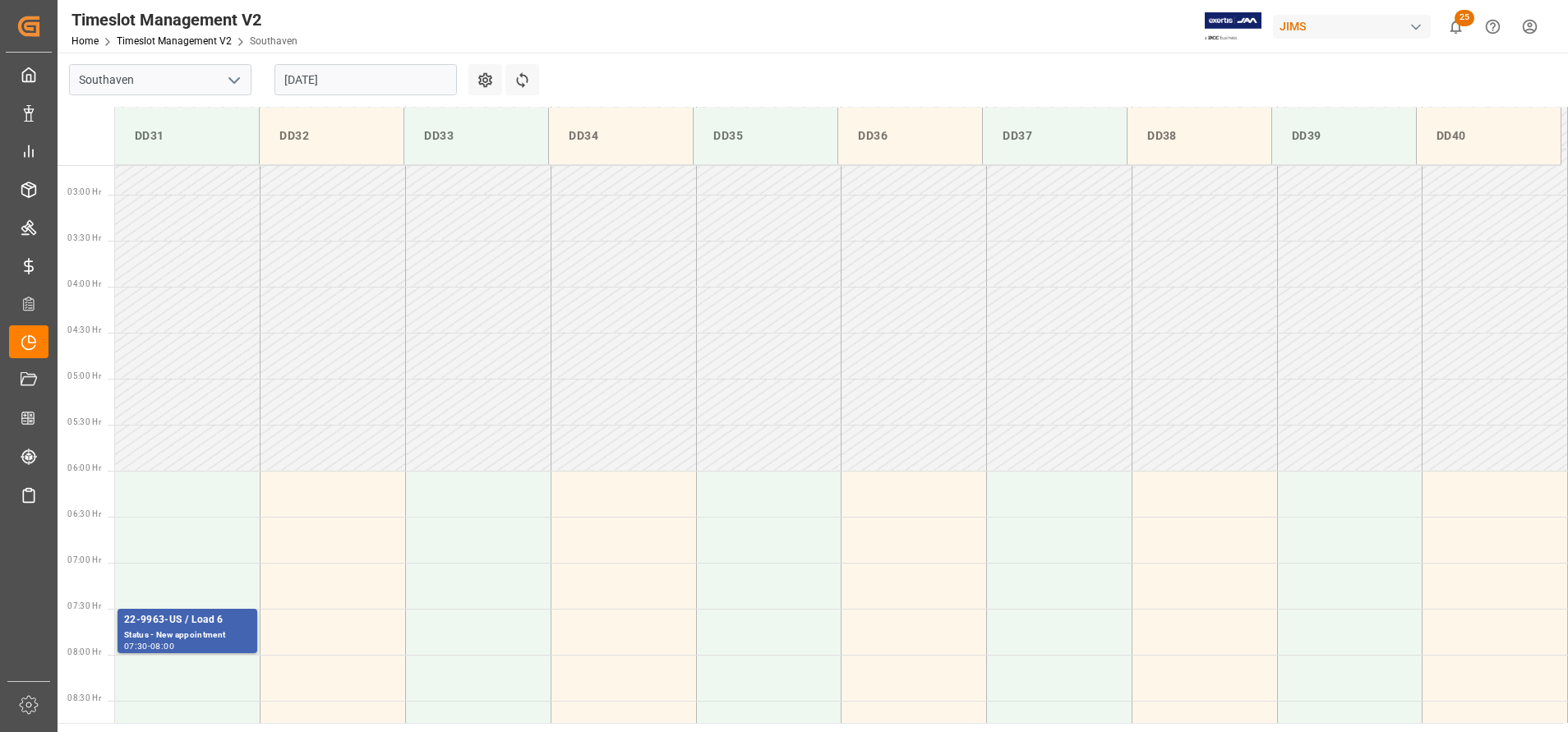 click at bounding box center (187, 264) 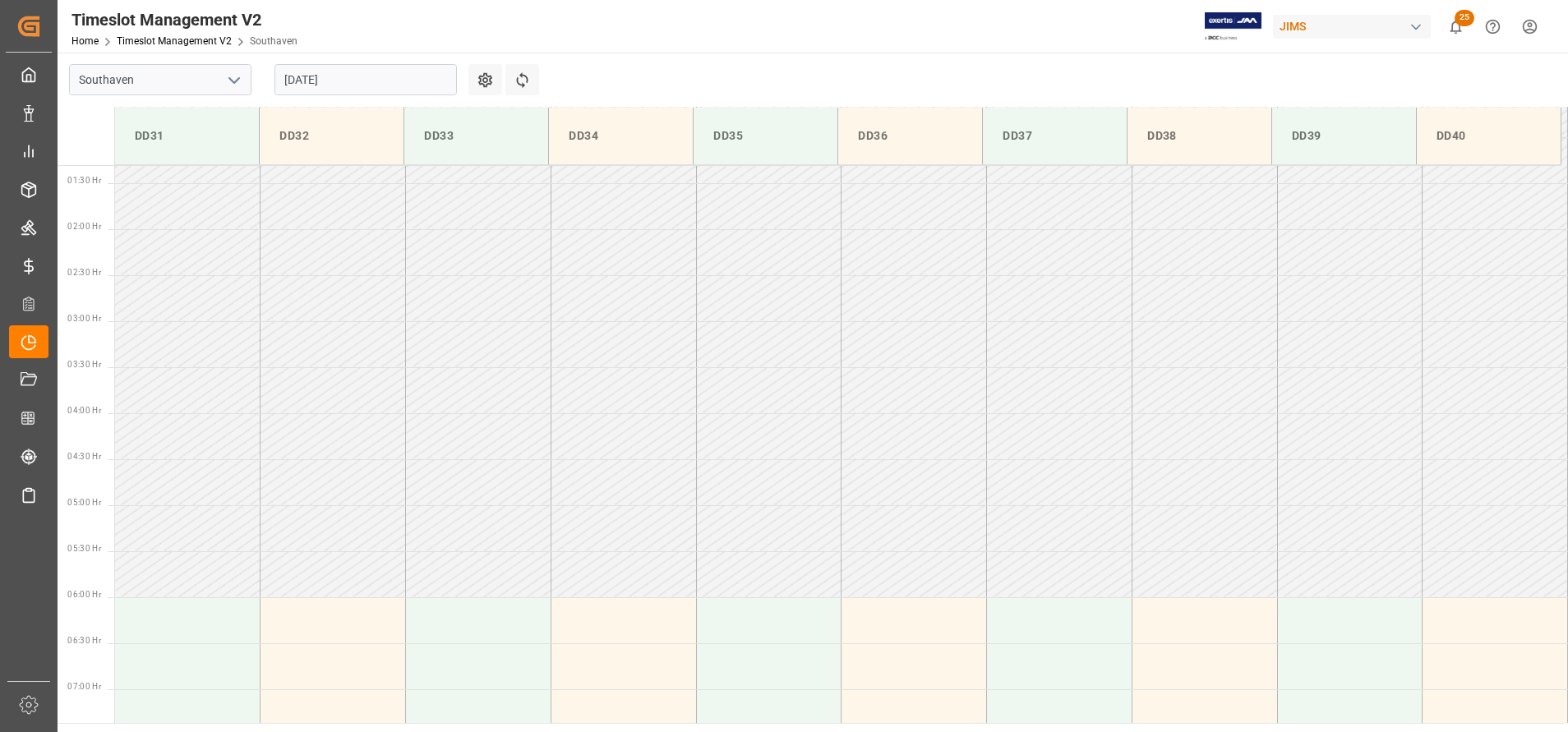 scroll, scrollTop: 0, scrollLeft: 0, axis: both 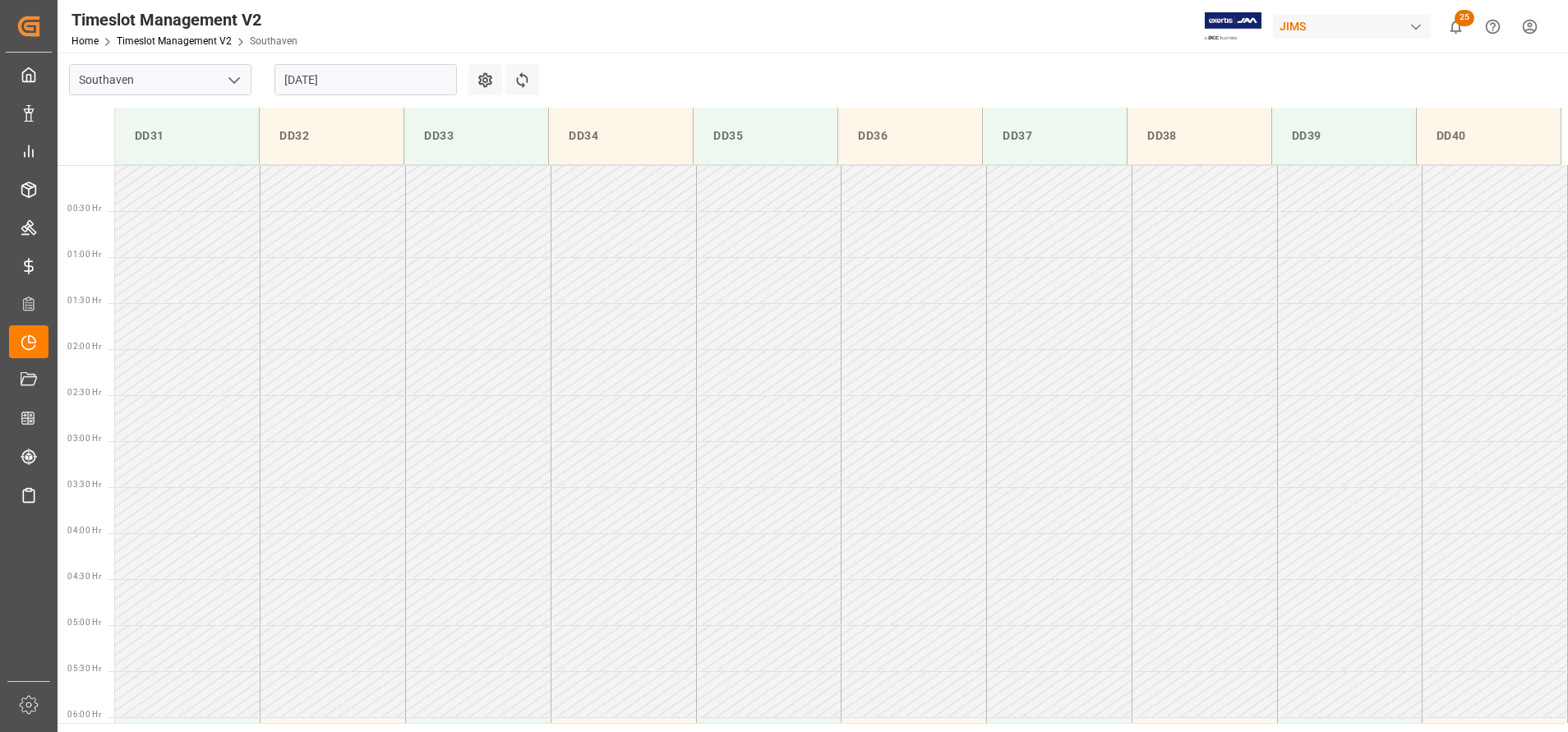 click at bounding box center [187, 280] 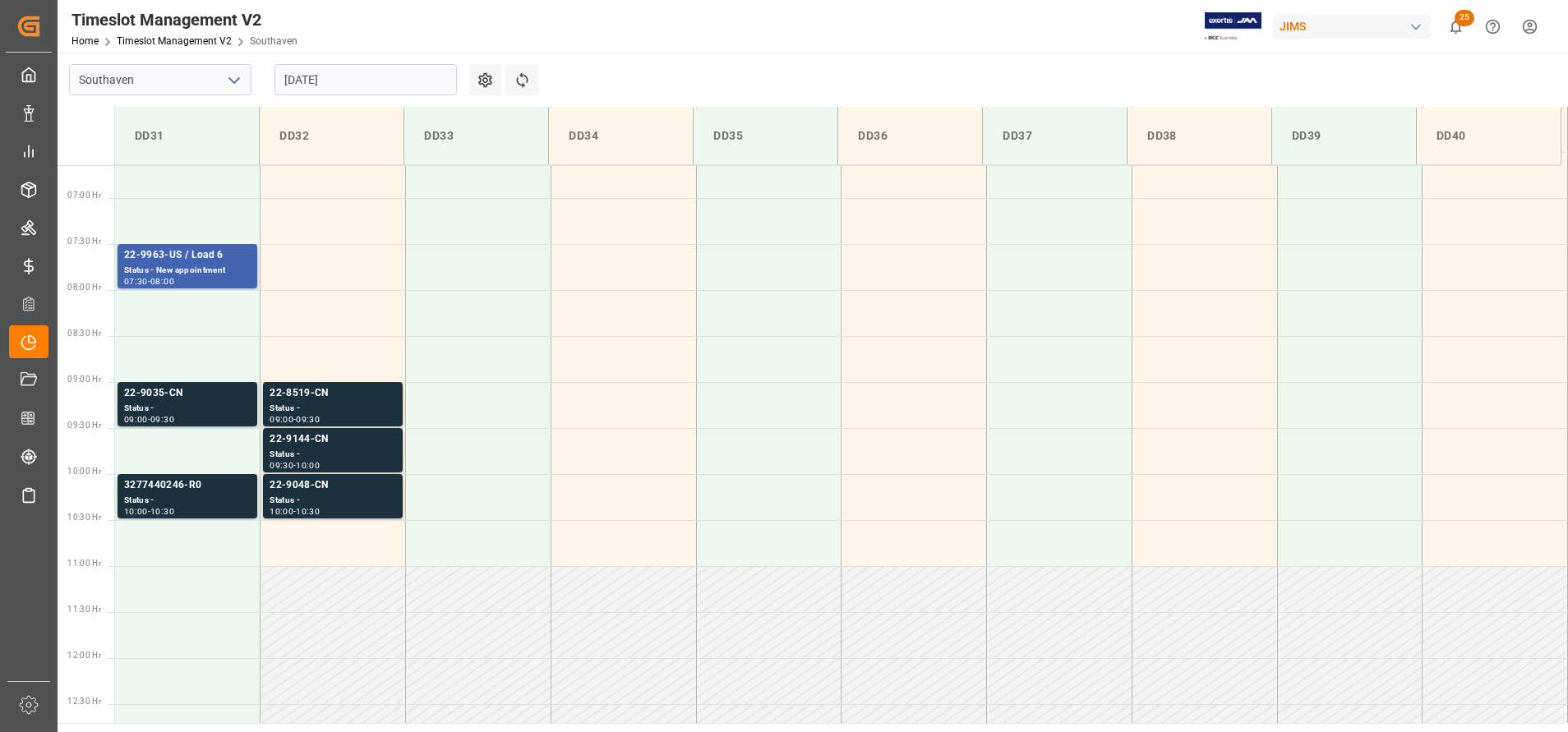 scroll, scrollTop: 616, scrollLeft: 0, axis: vertical 